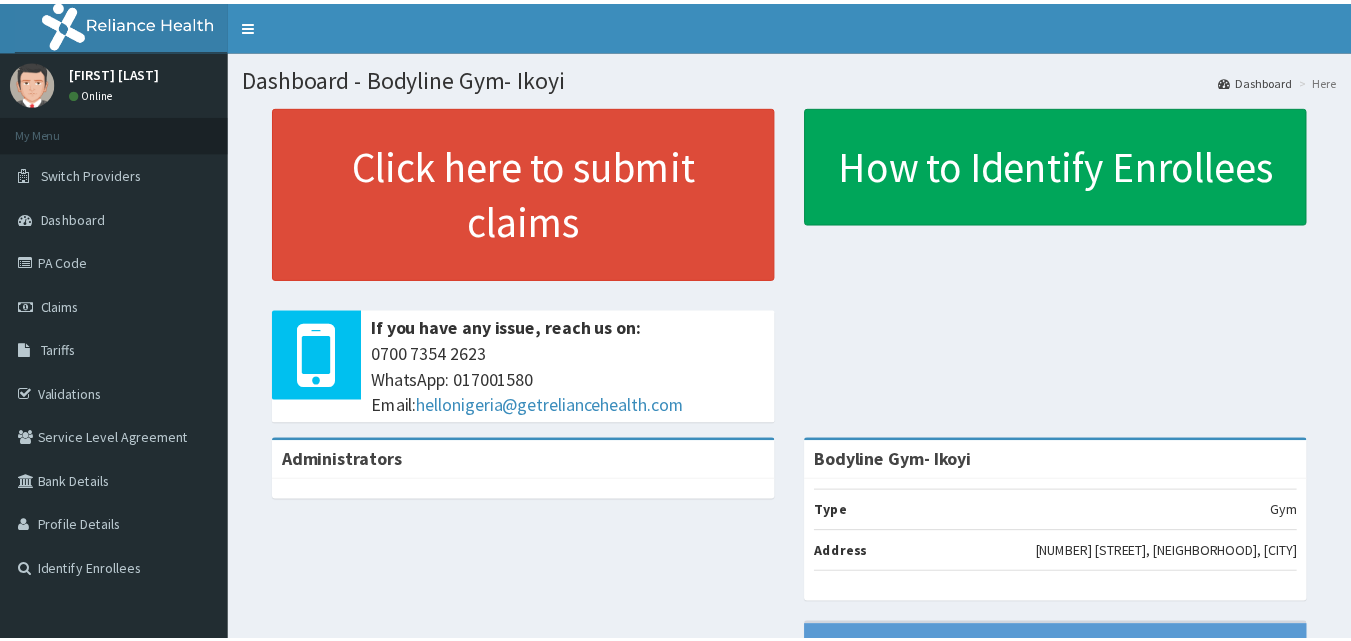 scroll, scrollTop: 0, scrollLeft: 0, axis: both 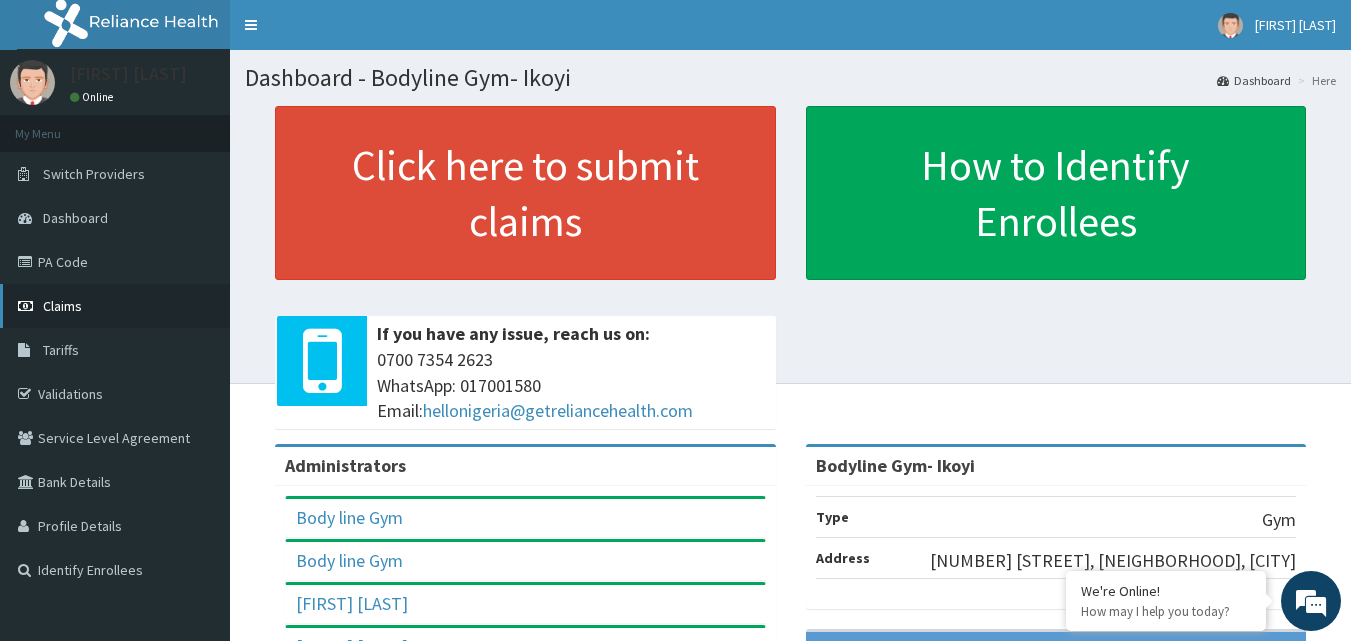 click on "Claims" at bounding box center (62, 306) 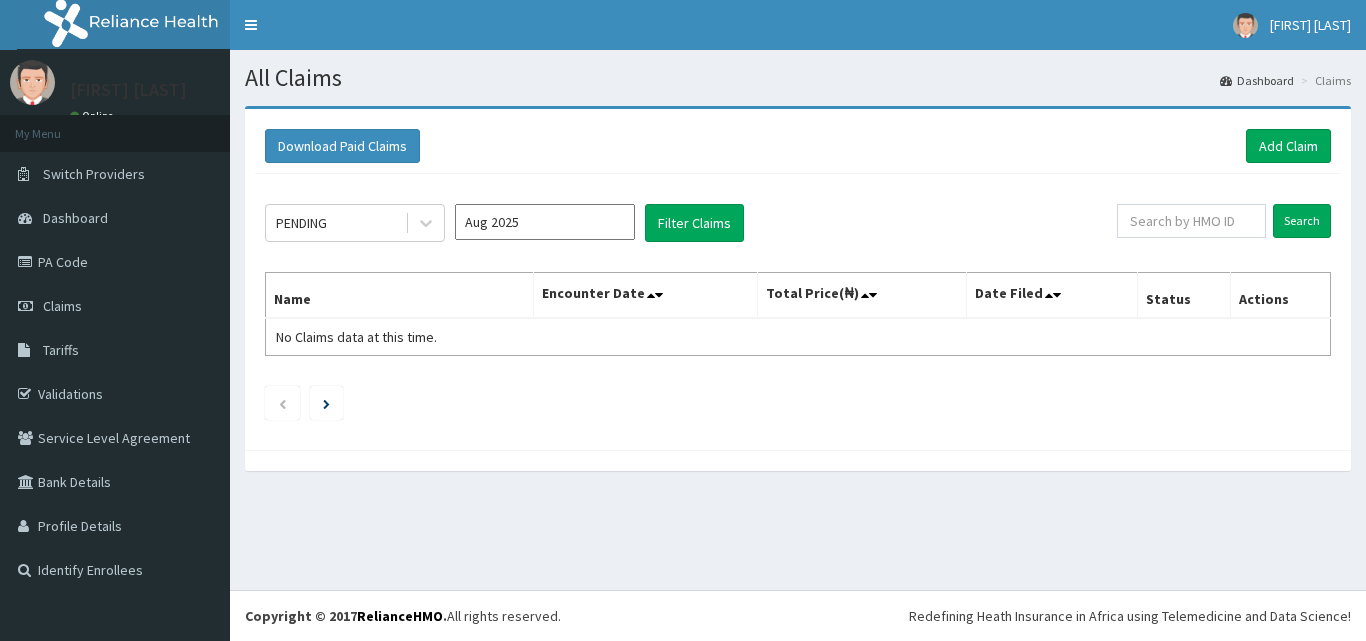 scroll, scrollTop: 0, scrollLeft: 0, axis: both 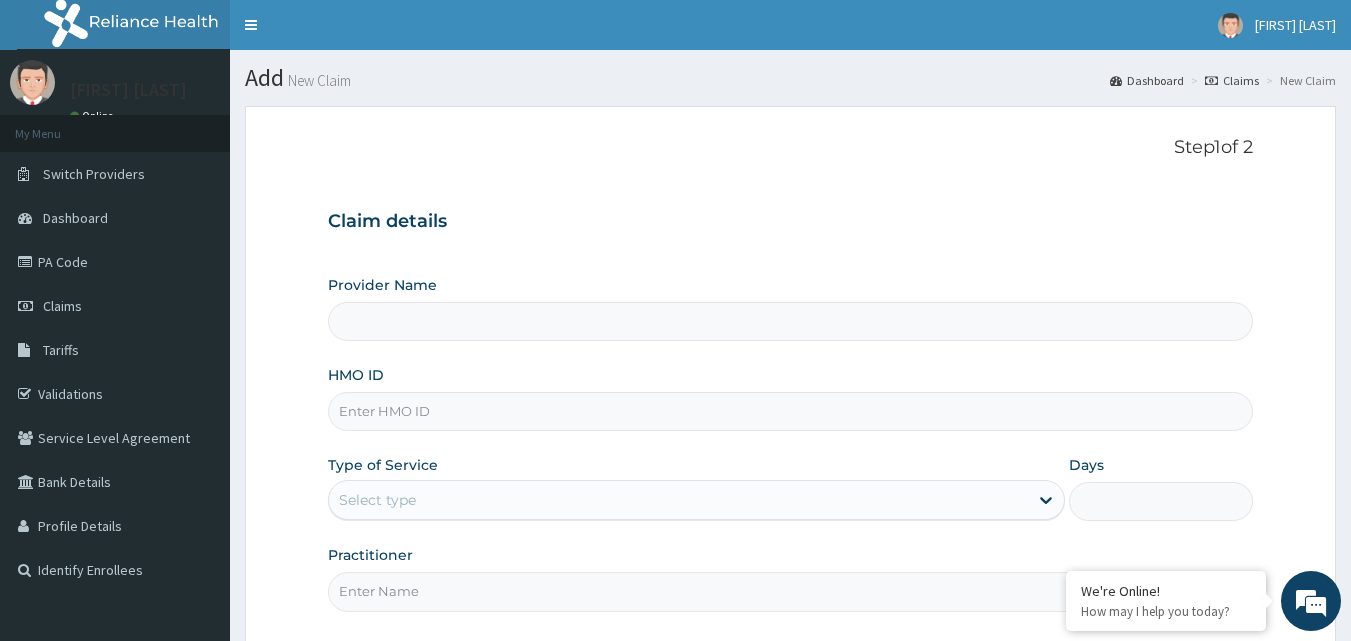type on "Bodyline Gym- Ikoyi" 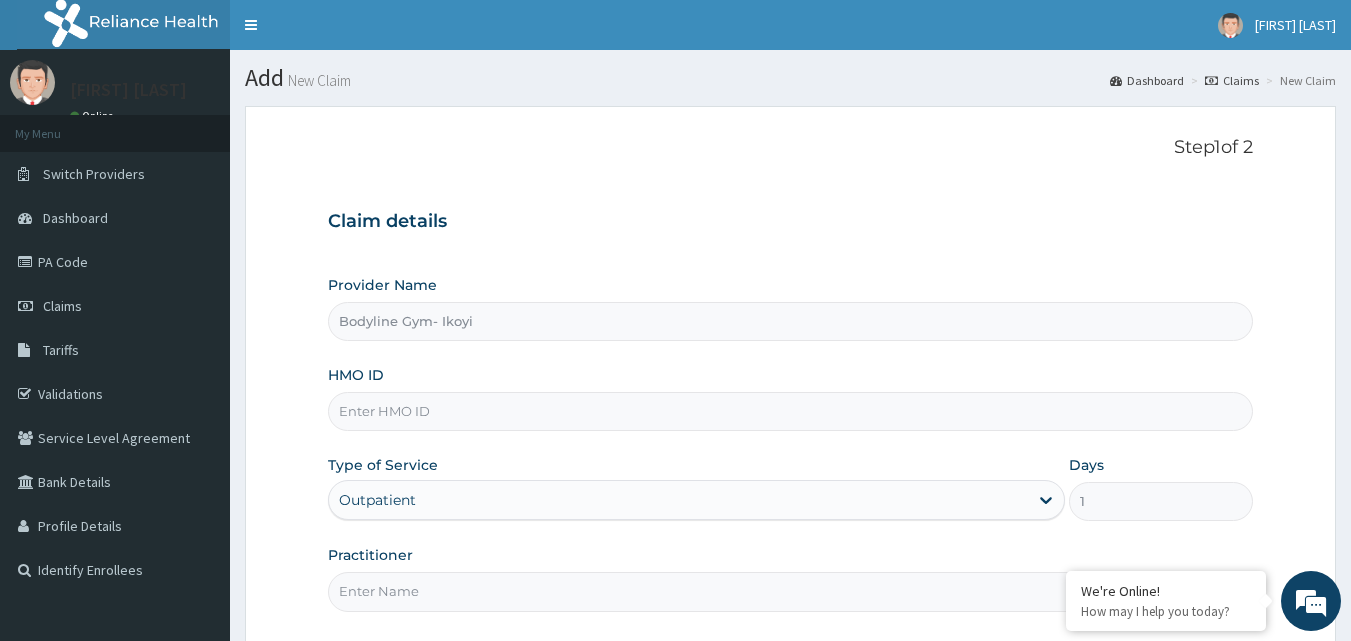 click on "HMO ID" at bounding box center [791, 411] 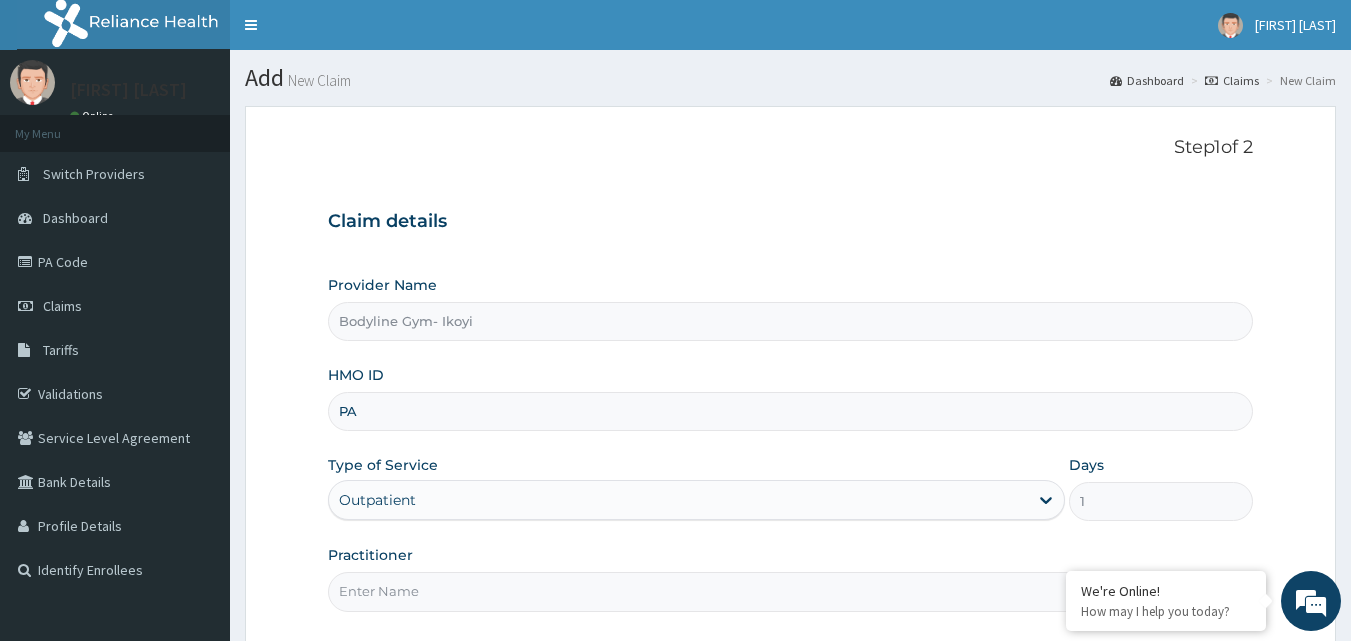 scroll, scrollTop: 0, scrollLeft: 0, axis: both 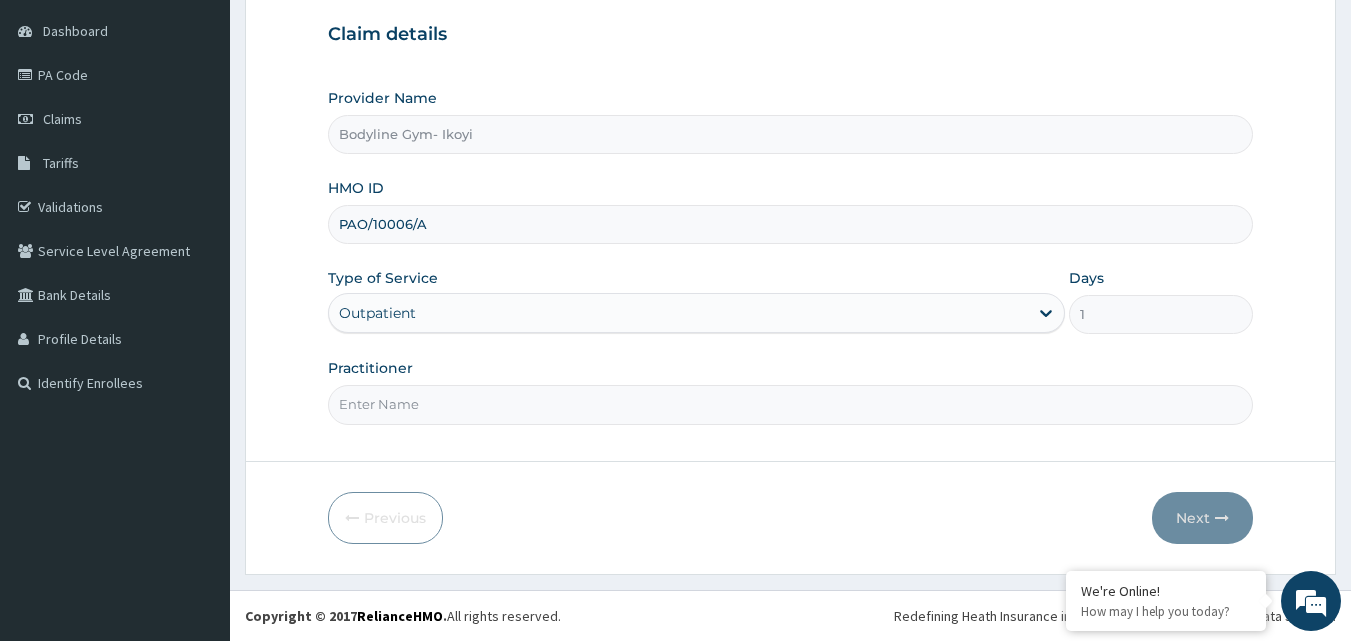 type on "PAO/10006/A" 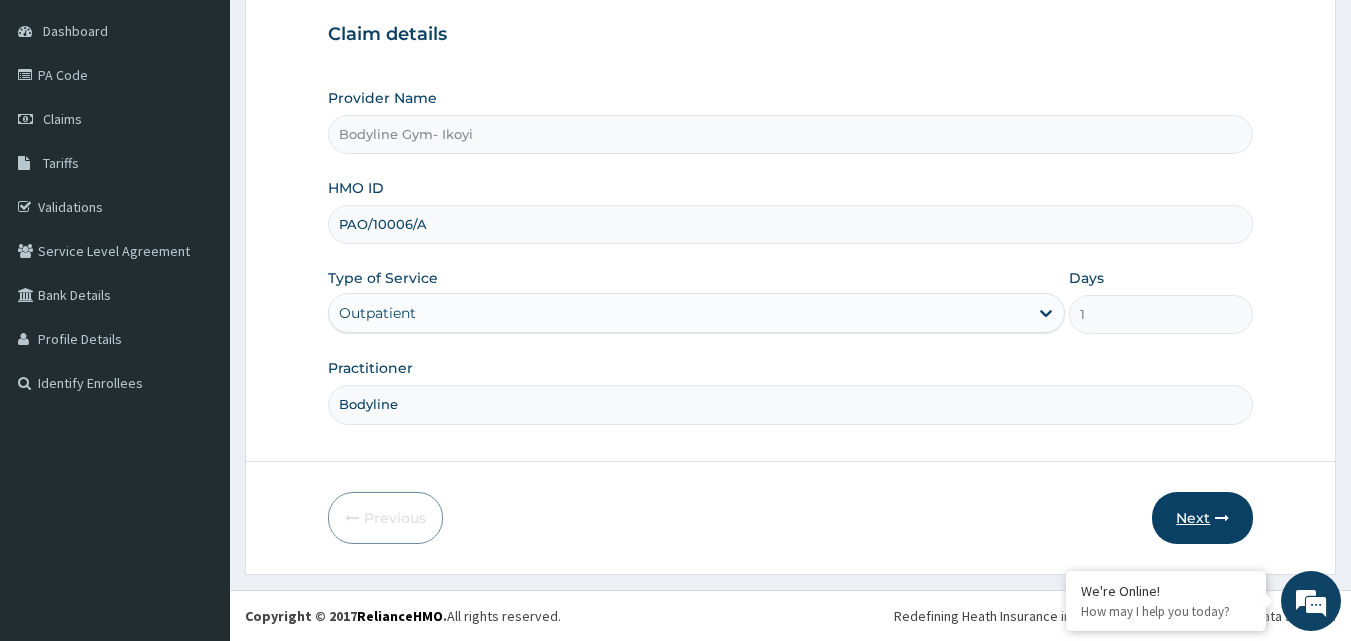 type on "Bodyline" 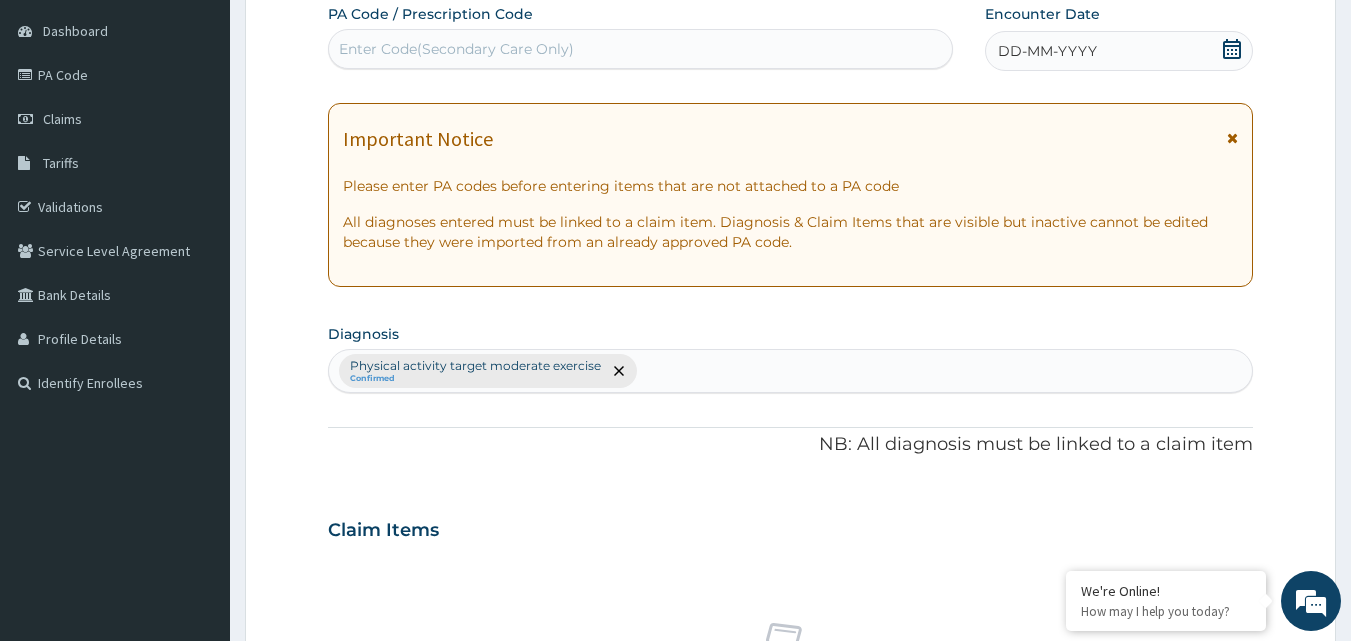 click on "Enter Code(Secondary Care Only)" at bounding box center [456, 49] 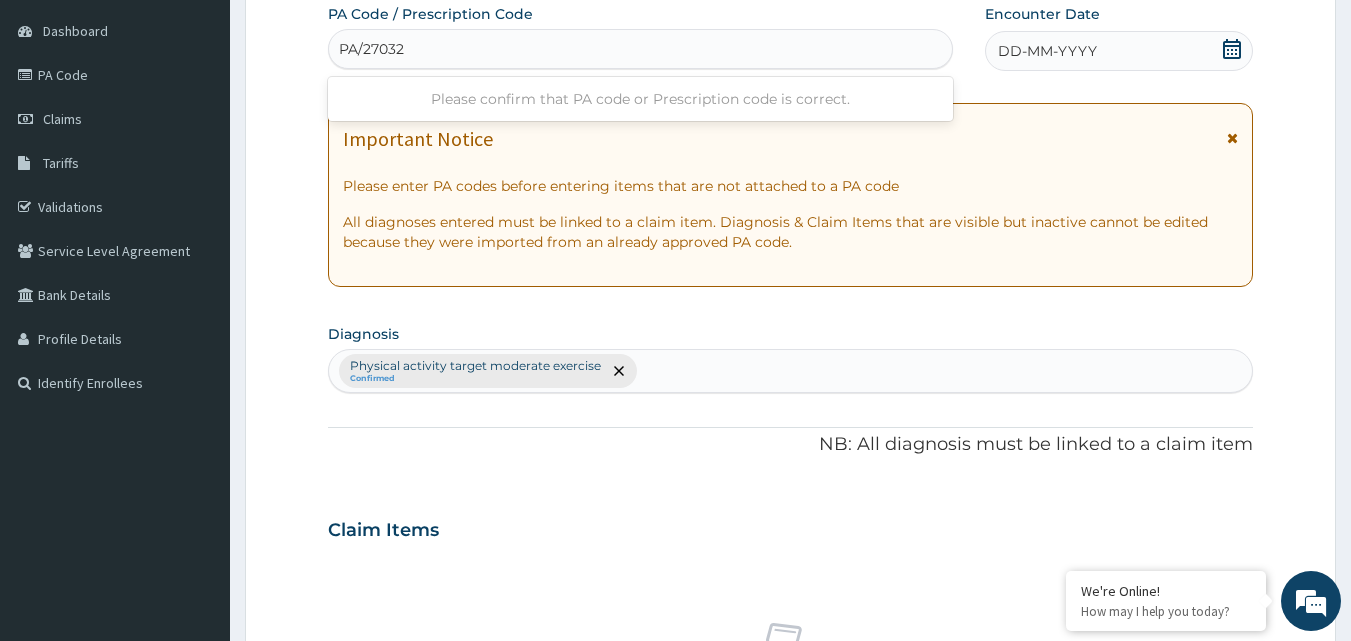type on "PA/27032B" 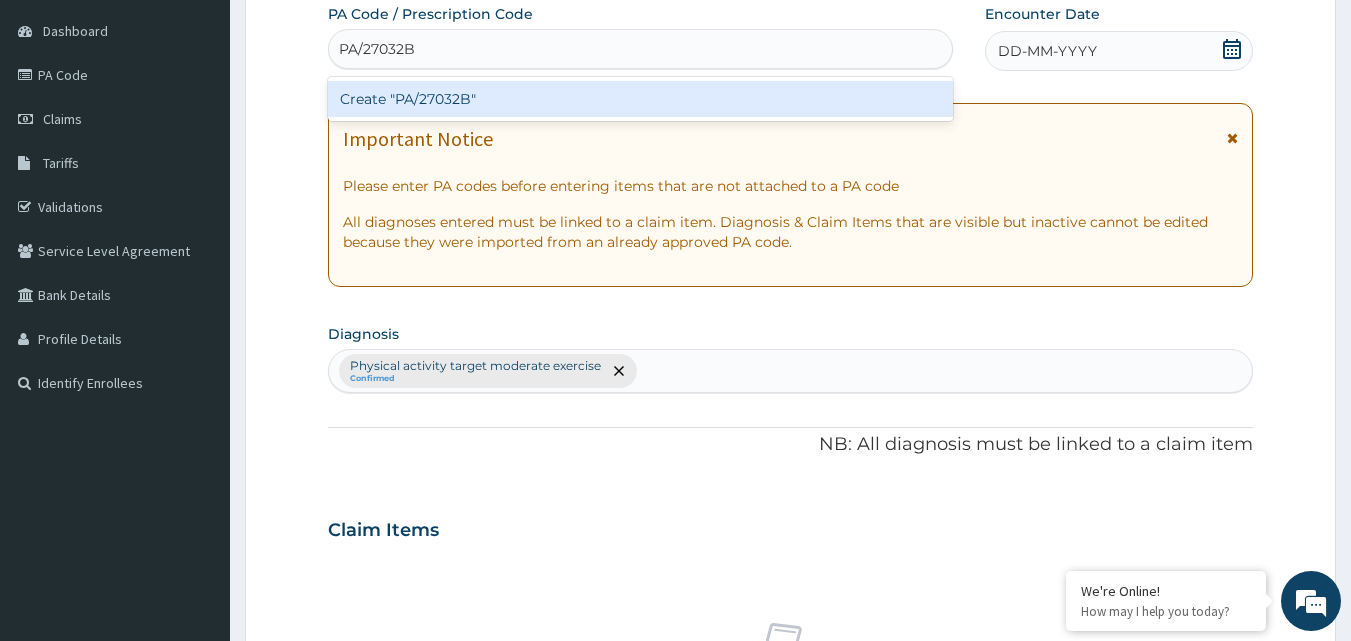 click on "Create "PA/27032B"" at bounding box center (641, 99) 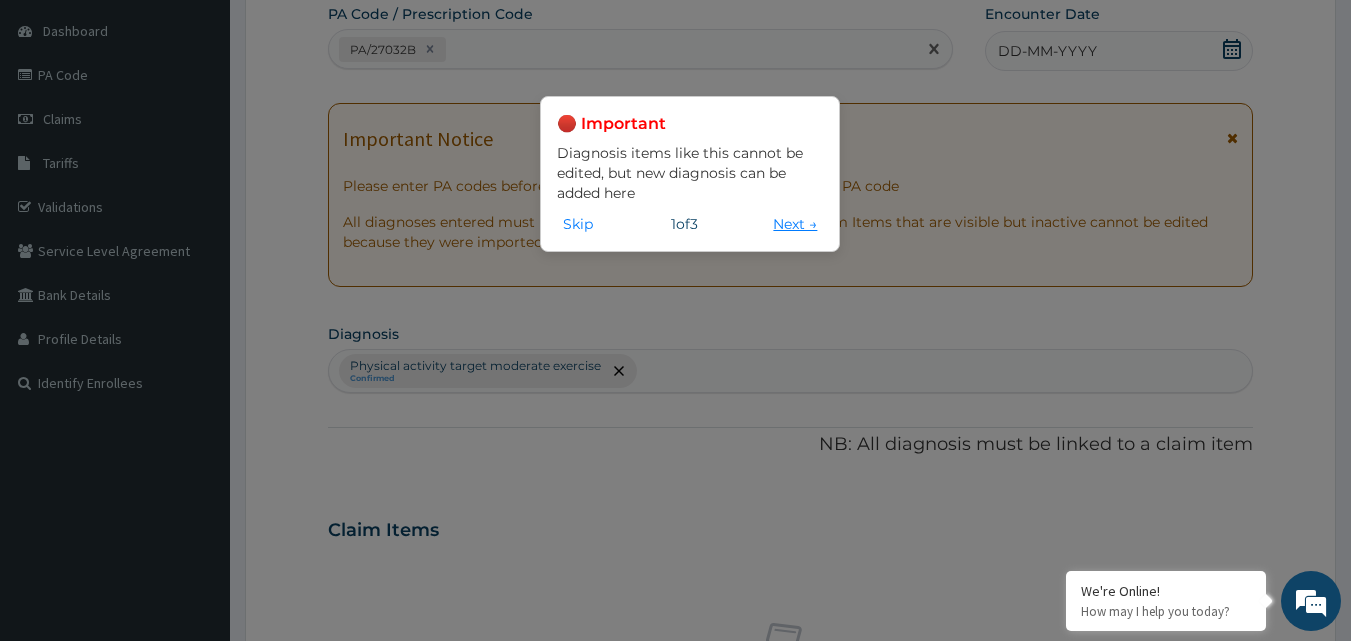 click on "Next →" at bounding box center [795, 224] 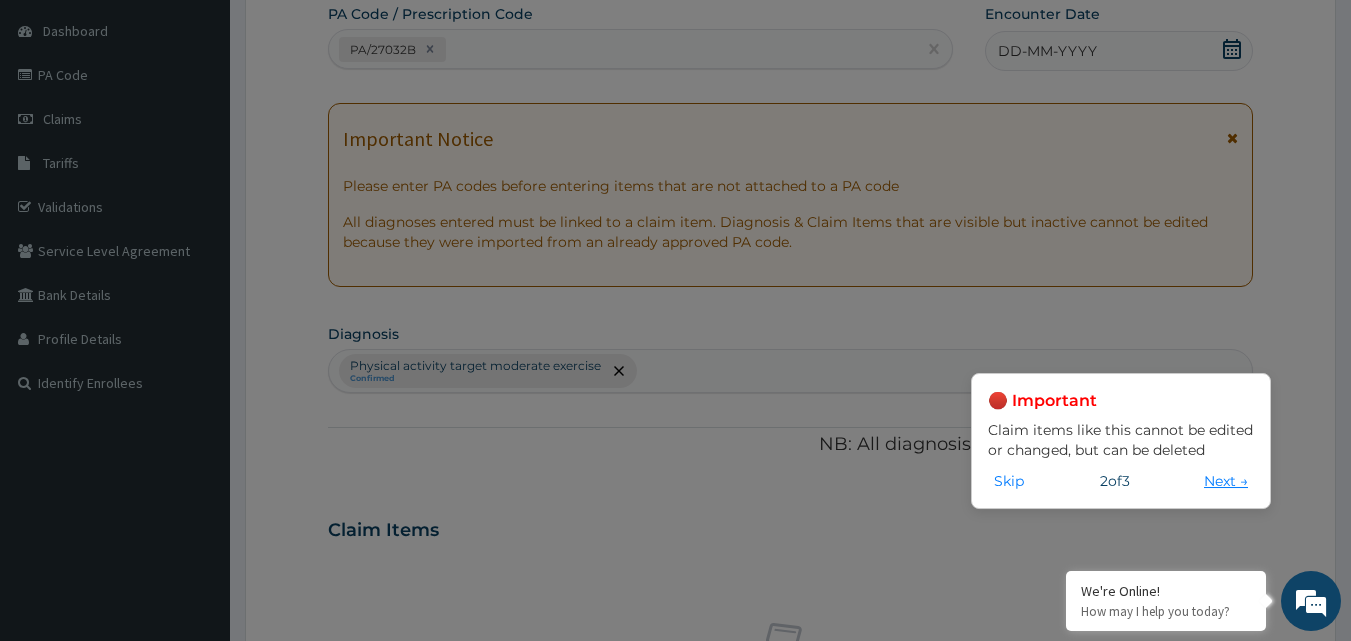 click on "Next →" at bounding box center (1226, 481) 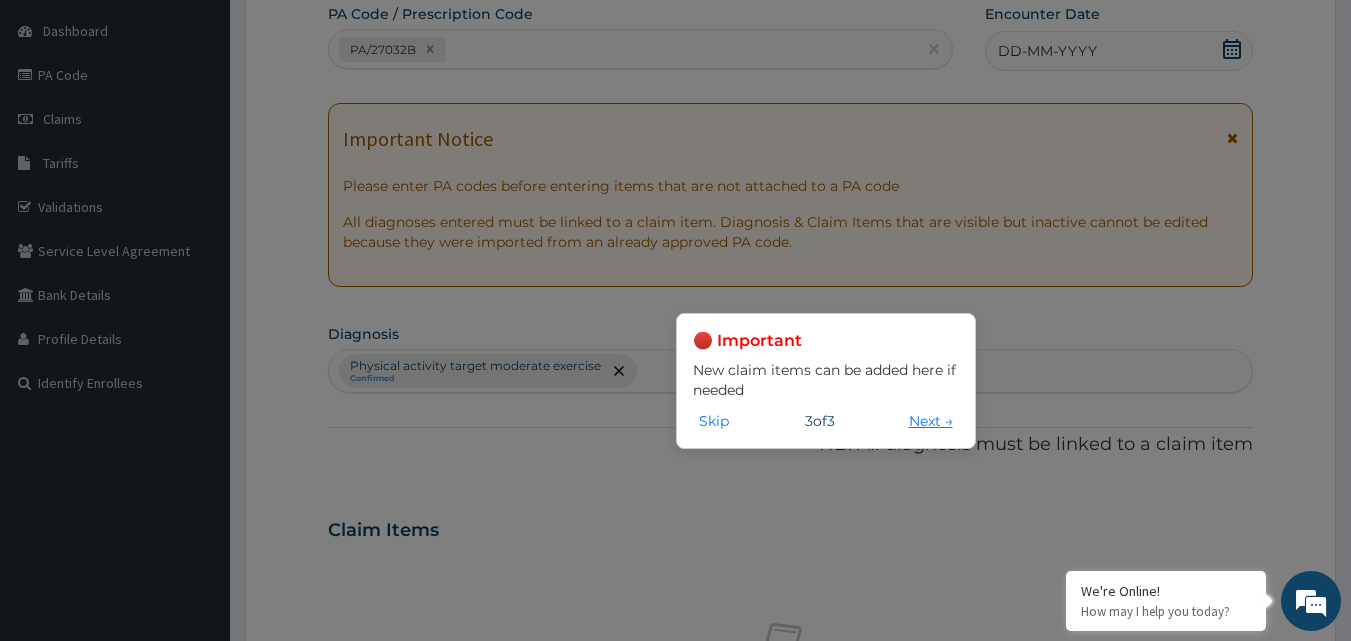 click on "Next →" at bounding box center (931, 421) 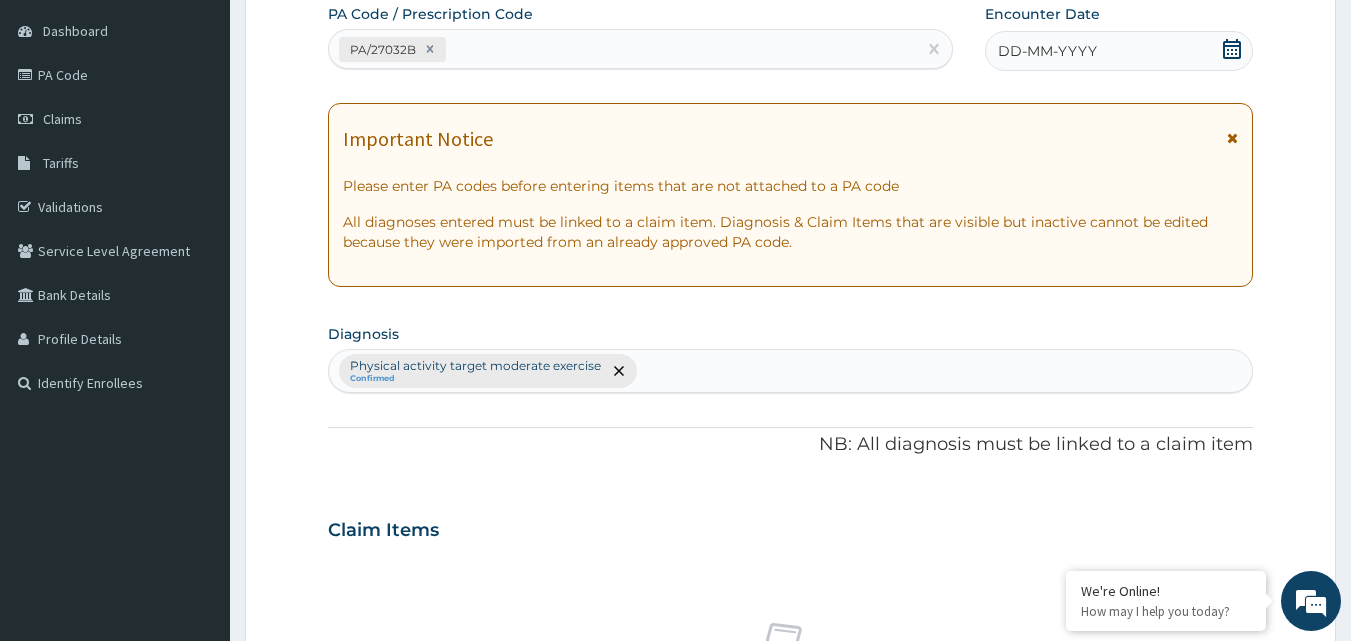 click on "DD-MM-YYYY" at bounding box center (1119, 51) 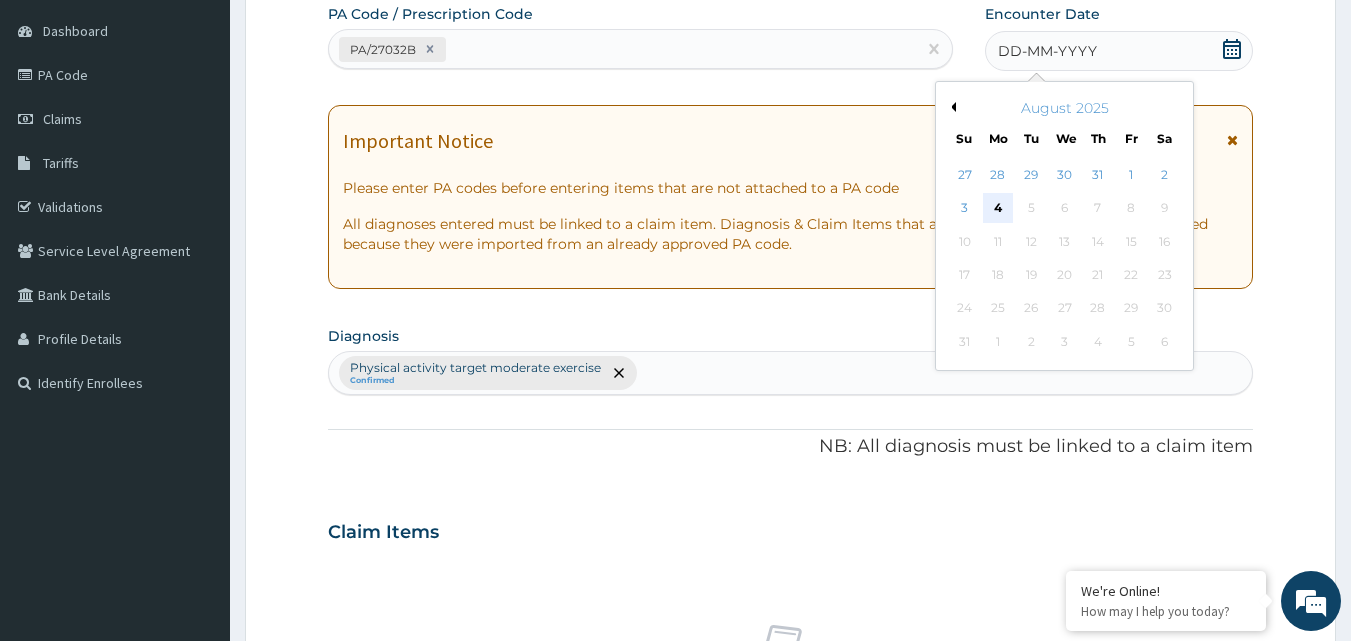 click on "4" at bounding box center [998, 209] 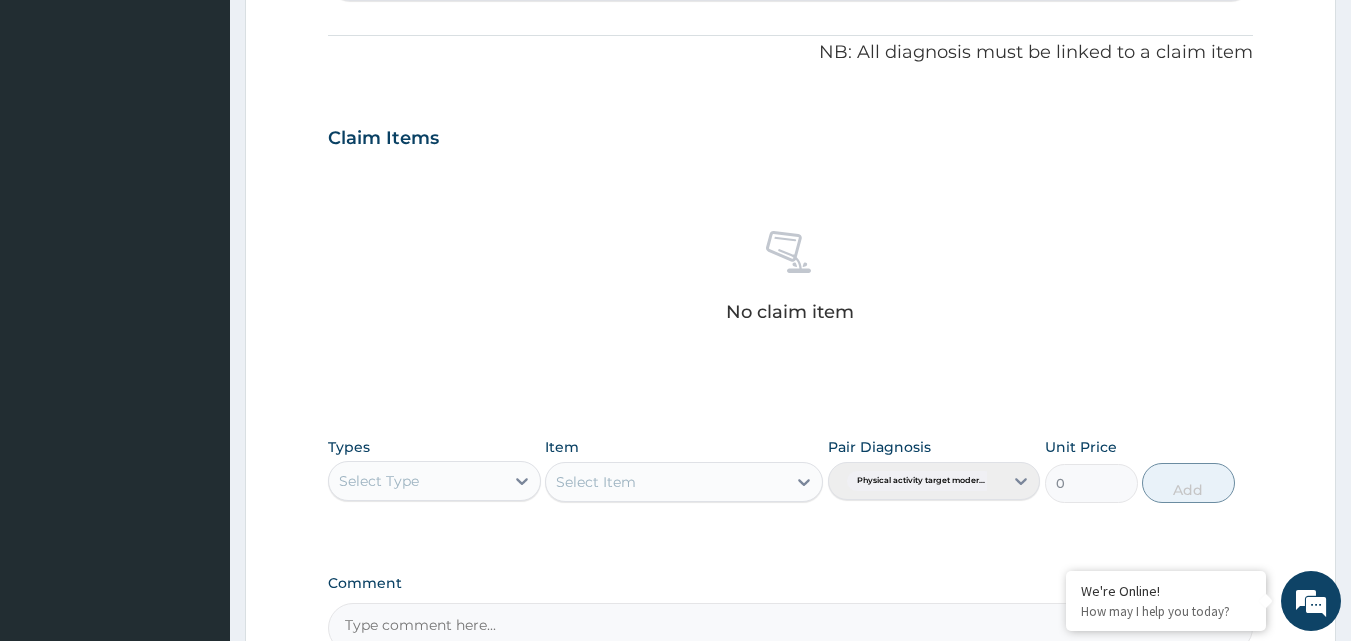 scroll, scrollTop: 587, scrollLeft: 0, axis: vertical 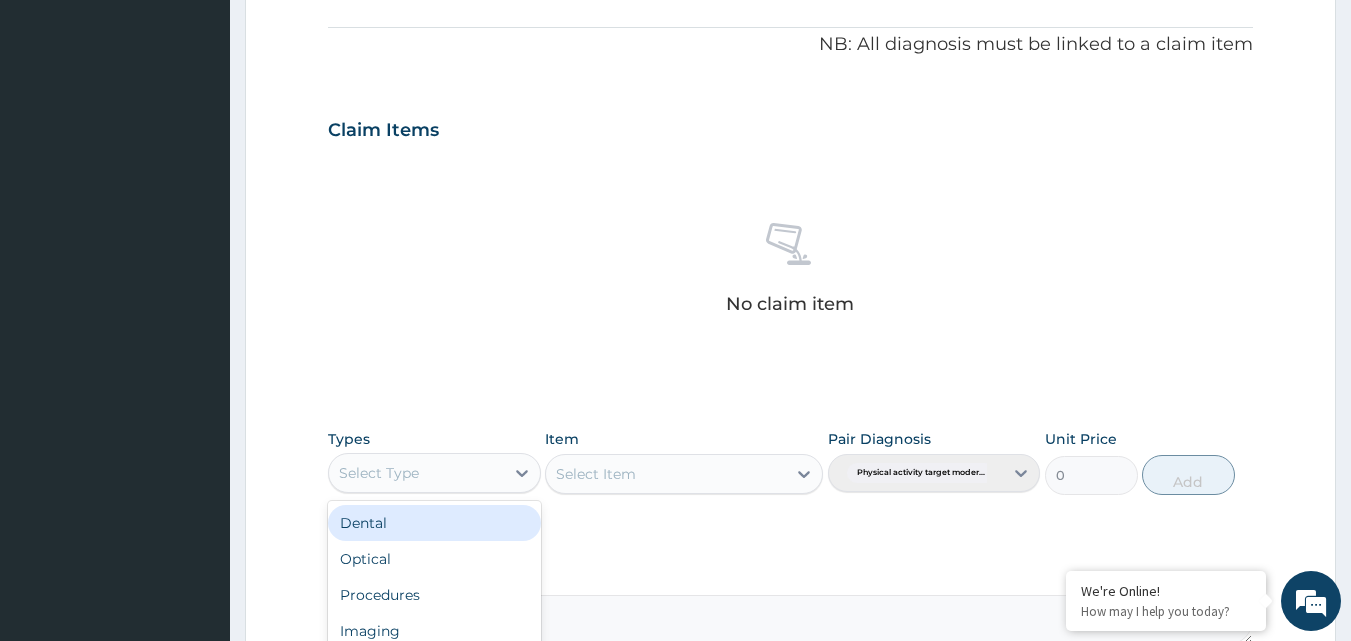 click on "Select Type" at bounding box center [379, 473] 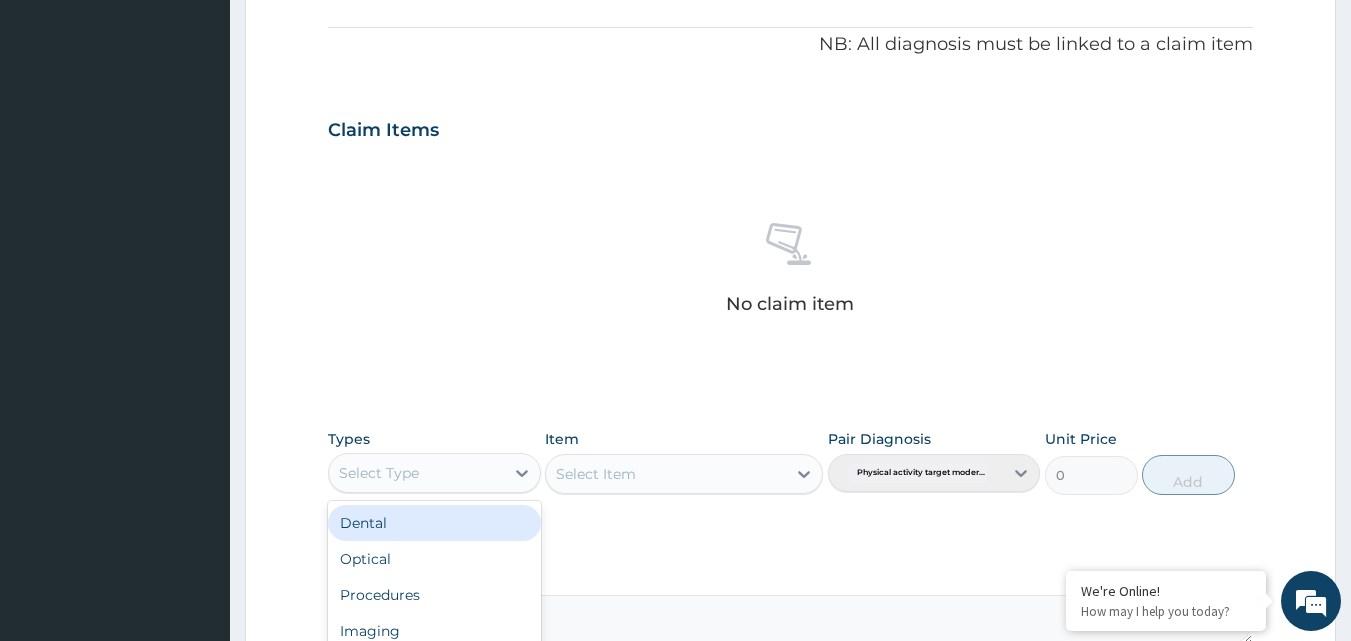 type on "g" 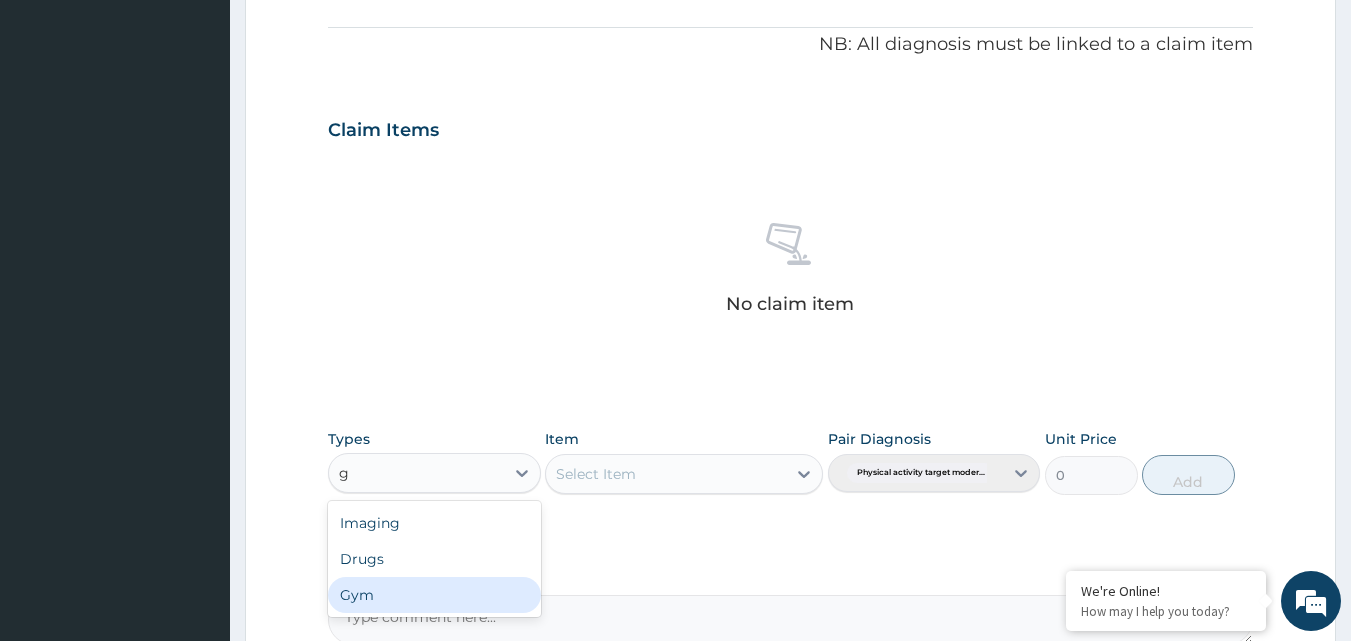 click on "Gym" at bounding box center (434, 595) 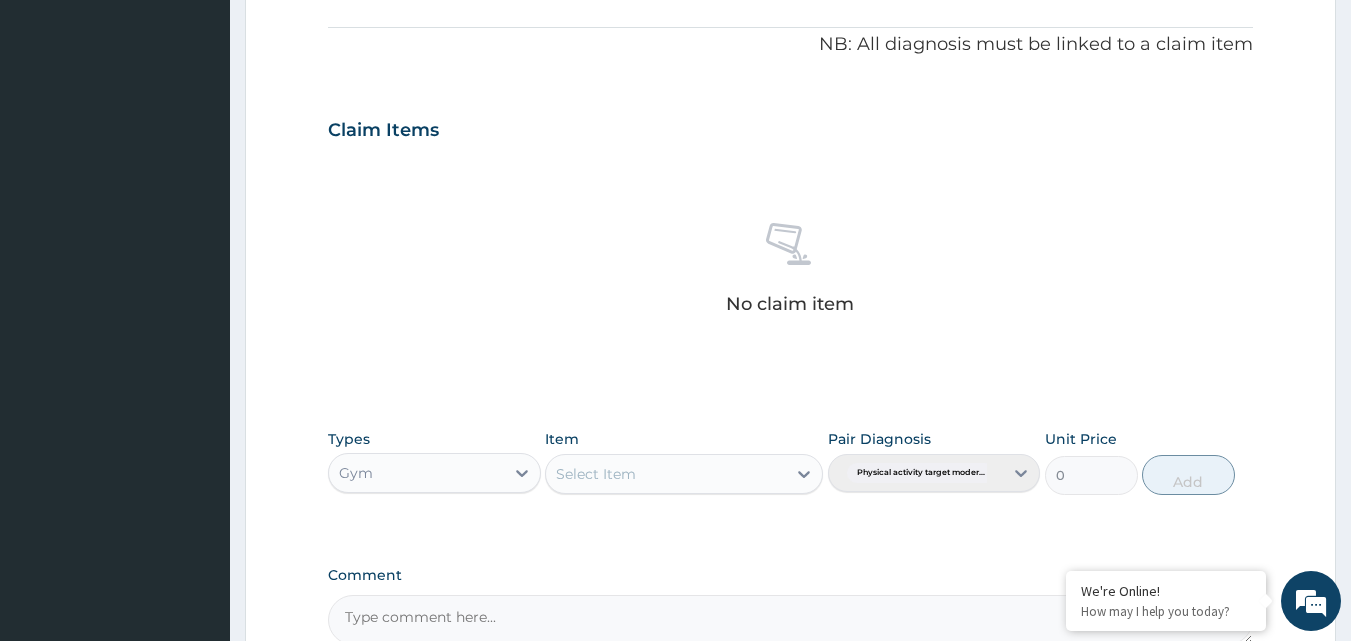 click on "Select Item" at bounding box center (666, 474) 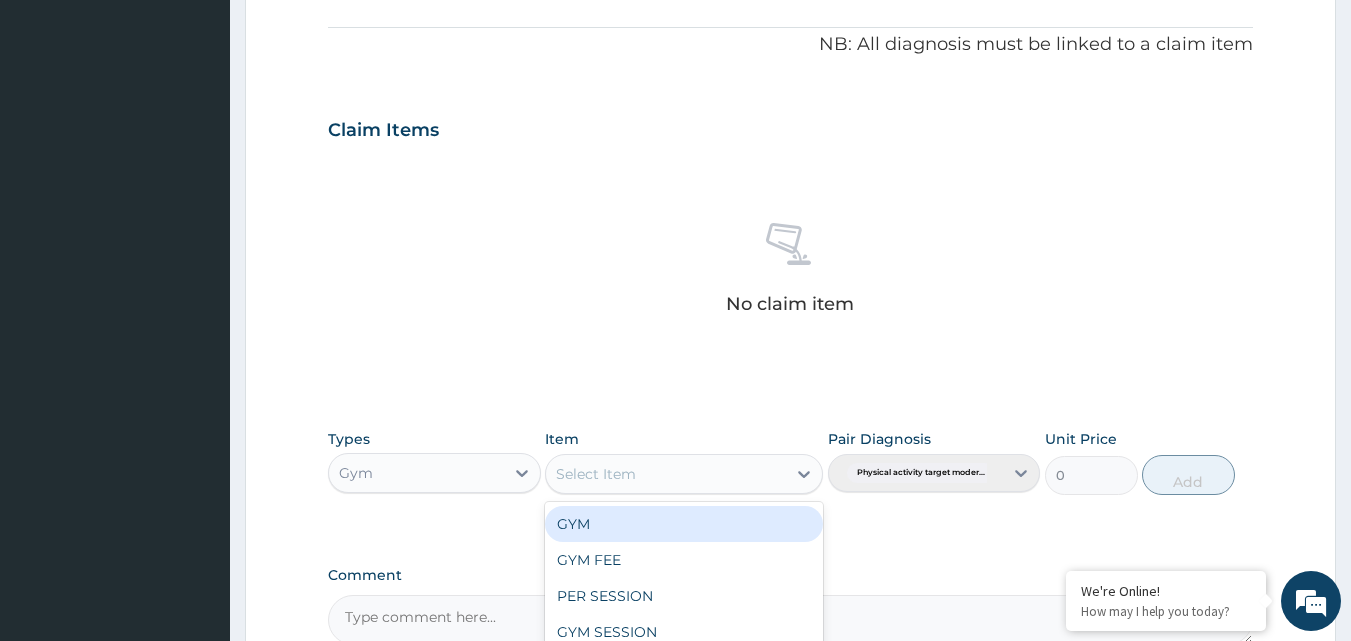 click on "GYM" at bounding box center (684, 524) 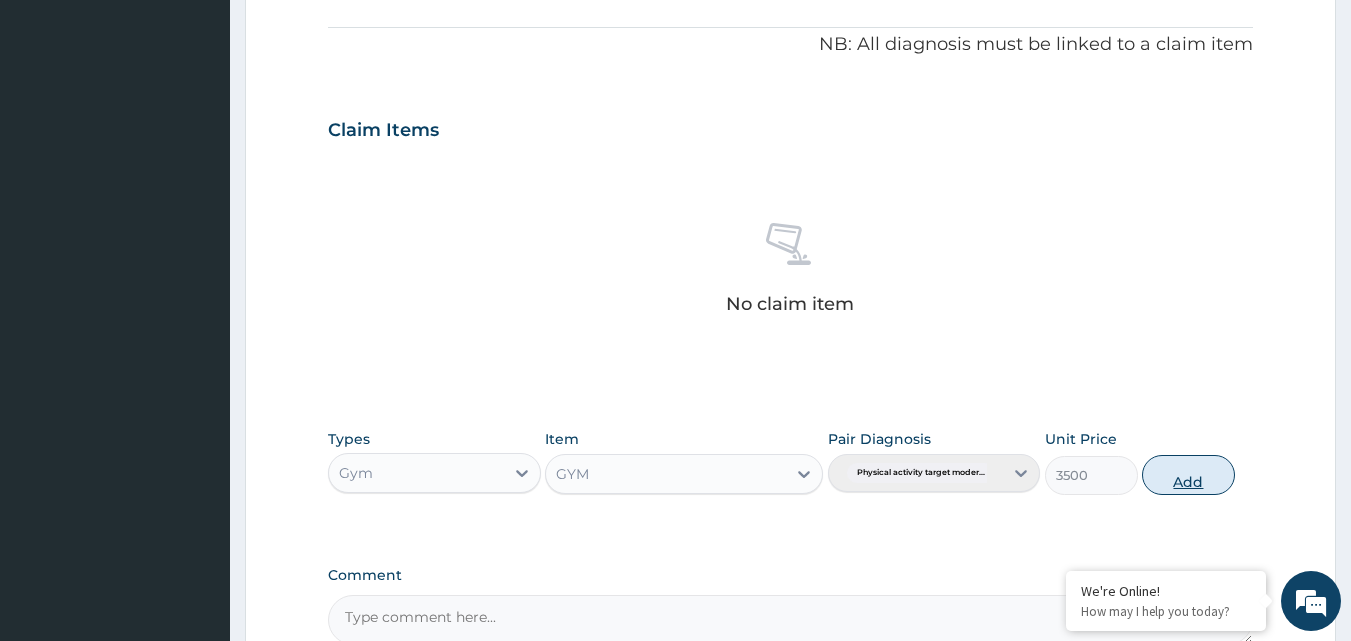 click on "Add" at bounding box center (1188, 475) 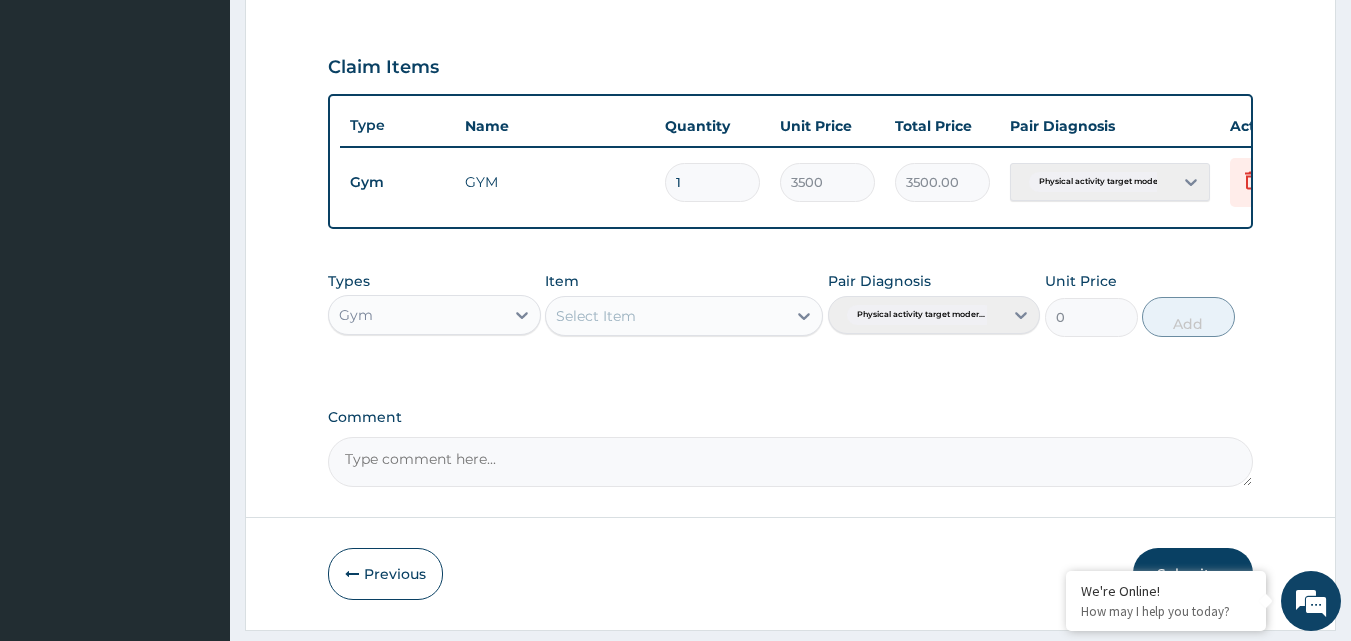 scroll, scrollTop: 721, scrollLeft: 0, axis: vertical 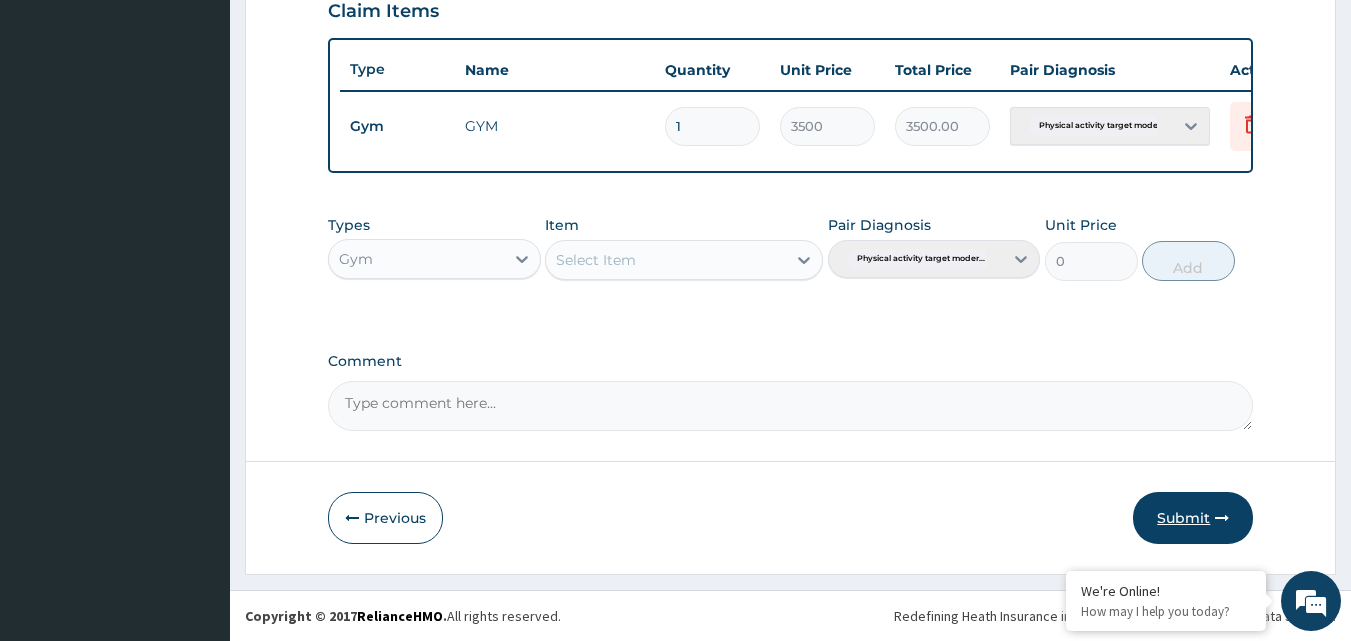 click on "Submit" at bounding box center [1193, 518] 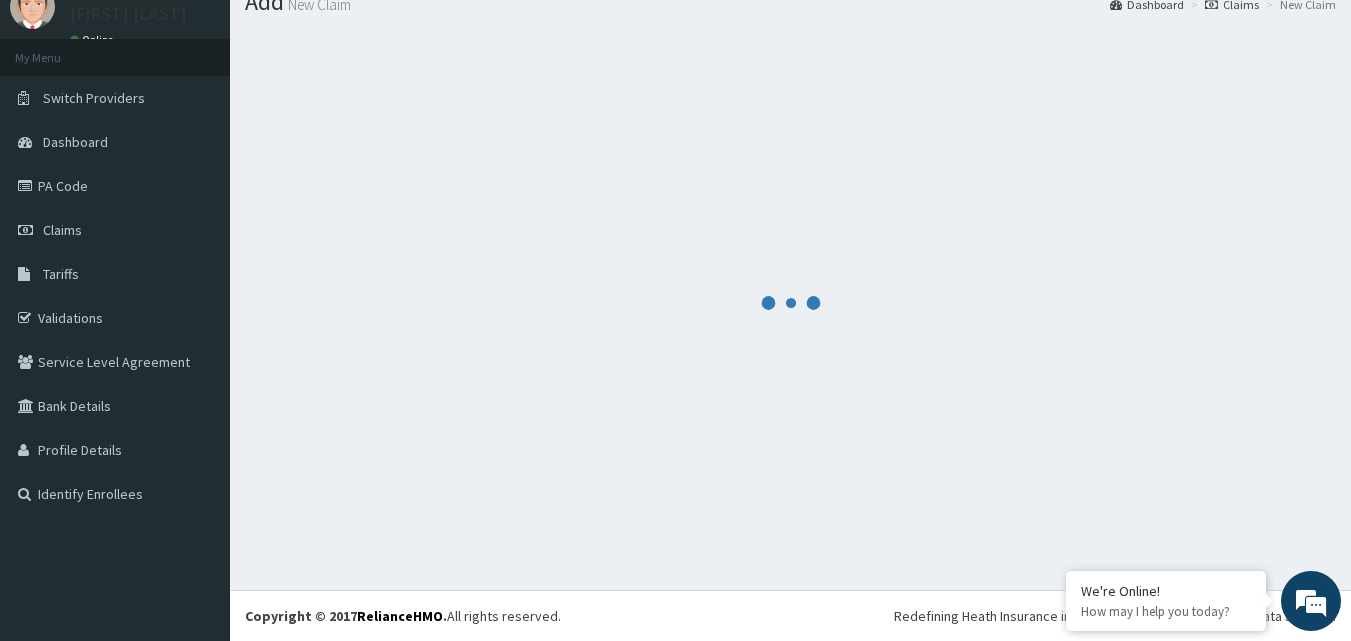 scroll, scrollTop: 721, scrollLeft: 0, axis: vertical 